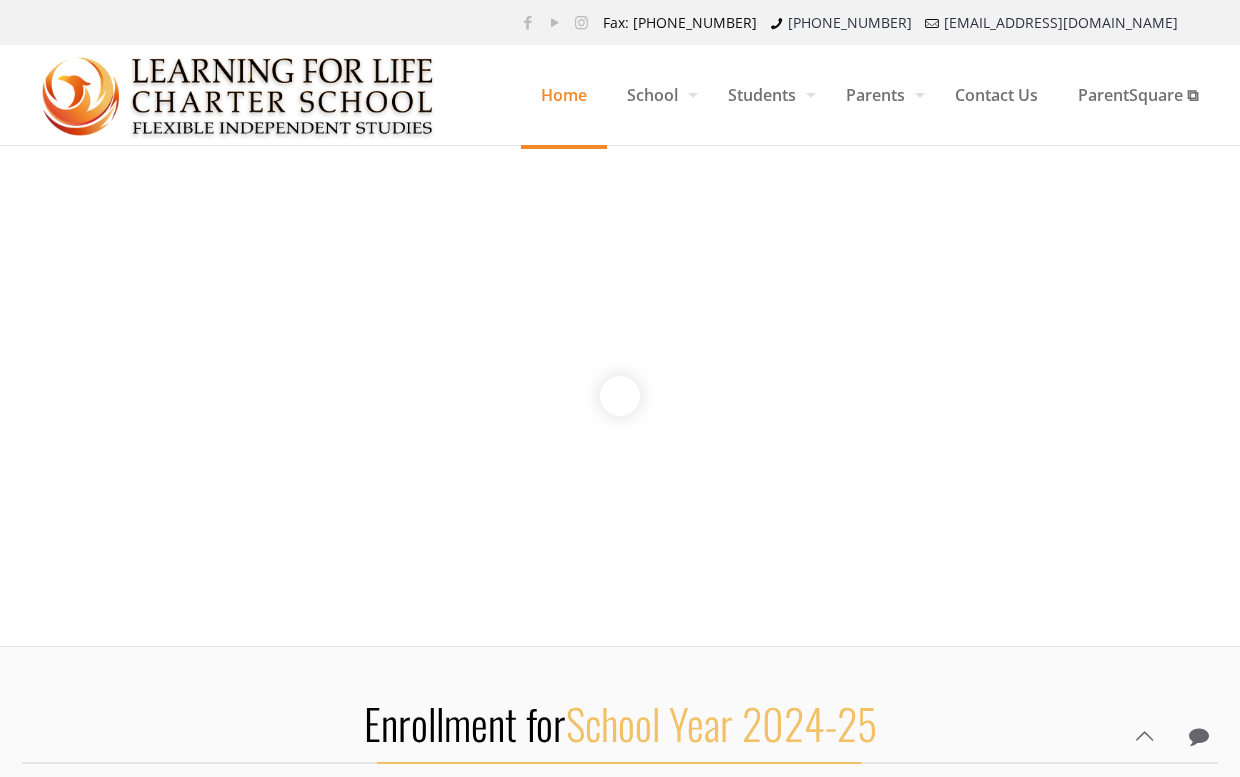 scroll, scrollTop: 0, scrollLeft: 0, axis: both 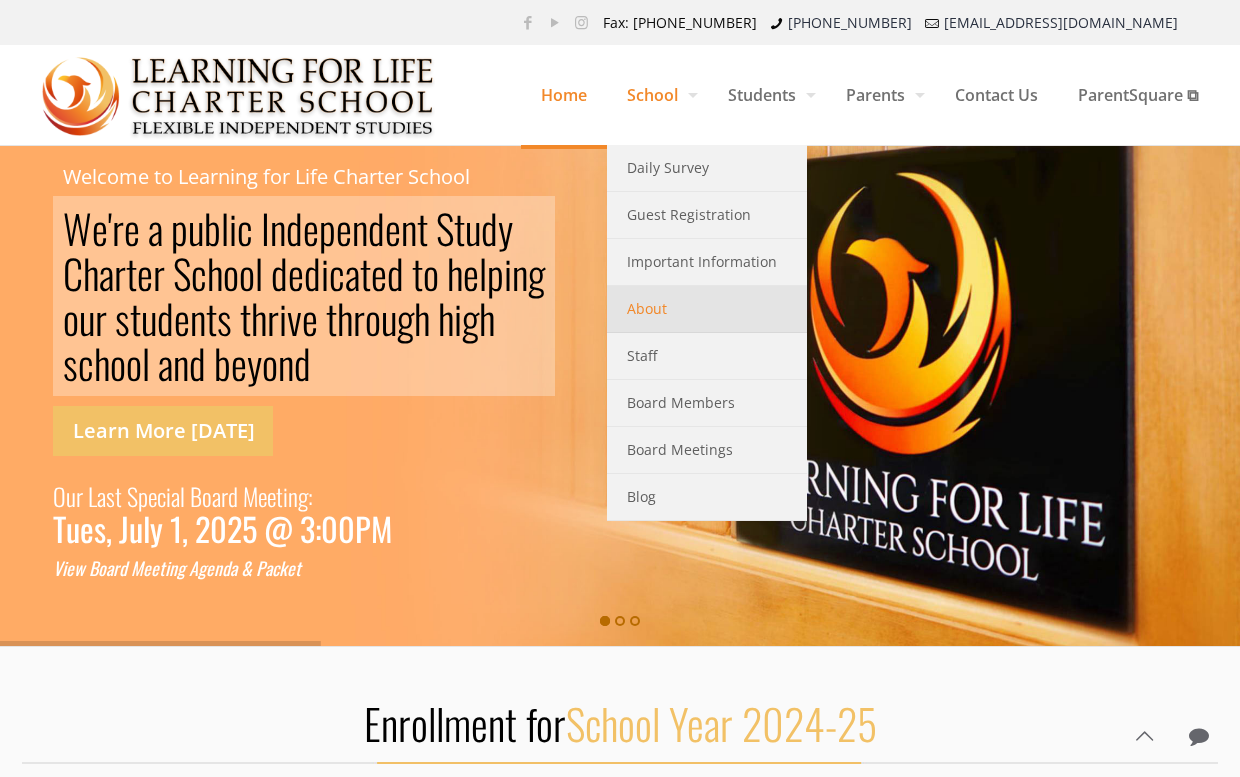 click on "About" at bounding box center (647, 309) 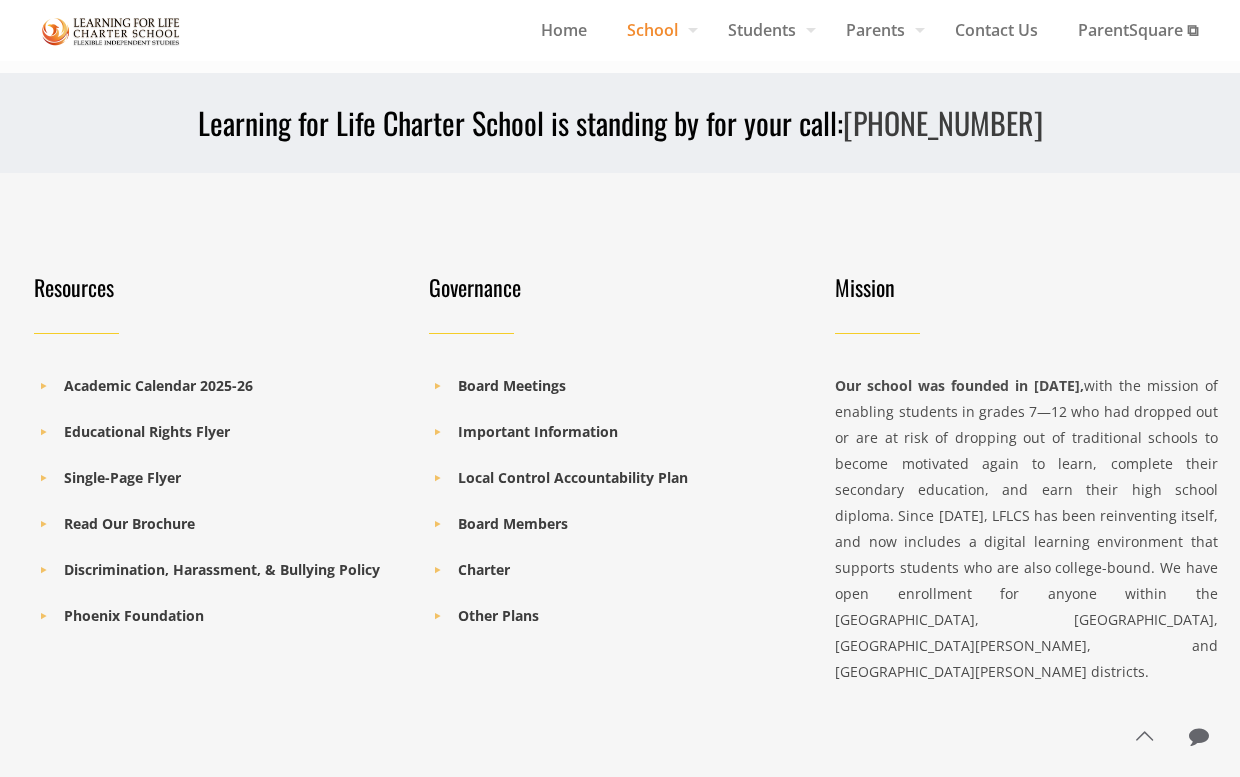 scroll, scrollTop: 2017, scrollLeft: 0, axis: vertical 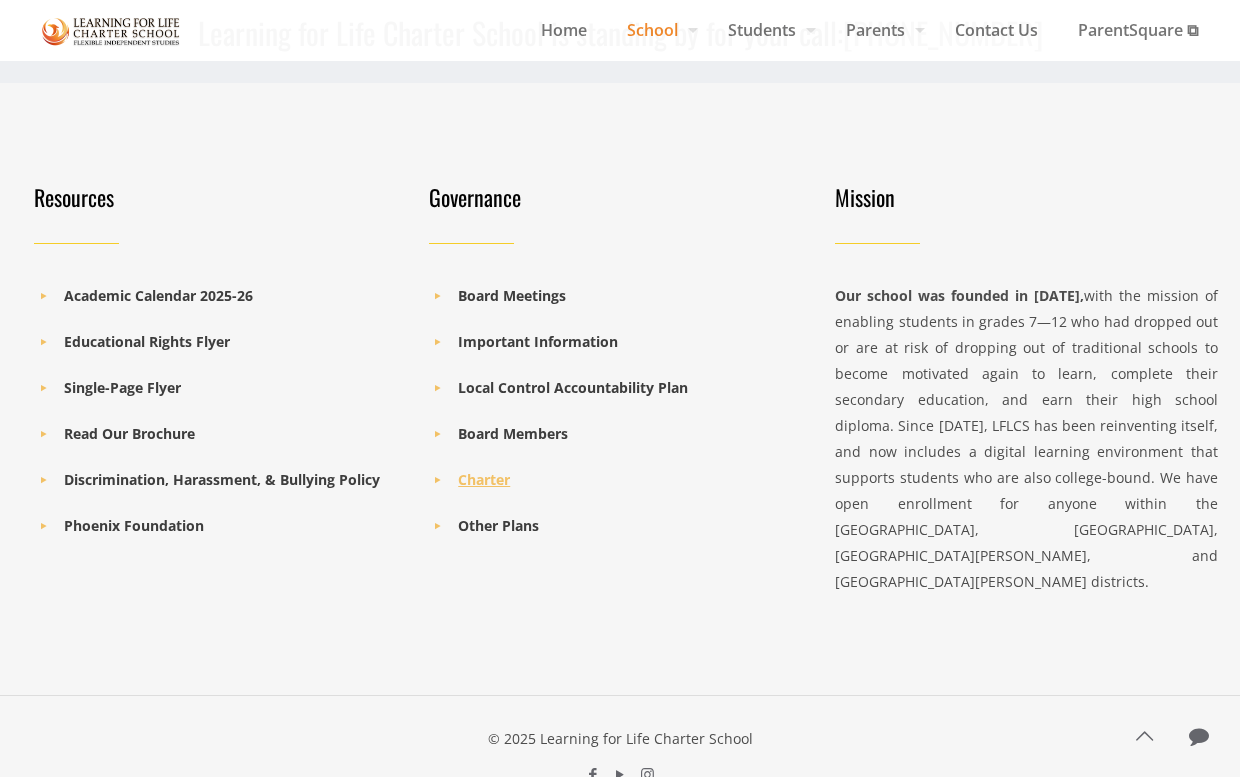 click on "Charter" at bounding box center [484, 479] 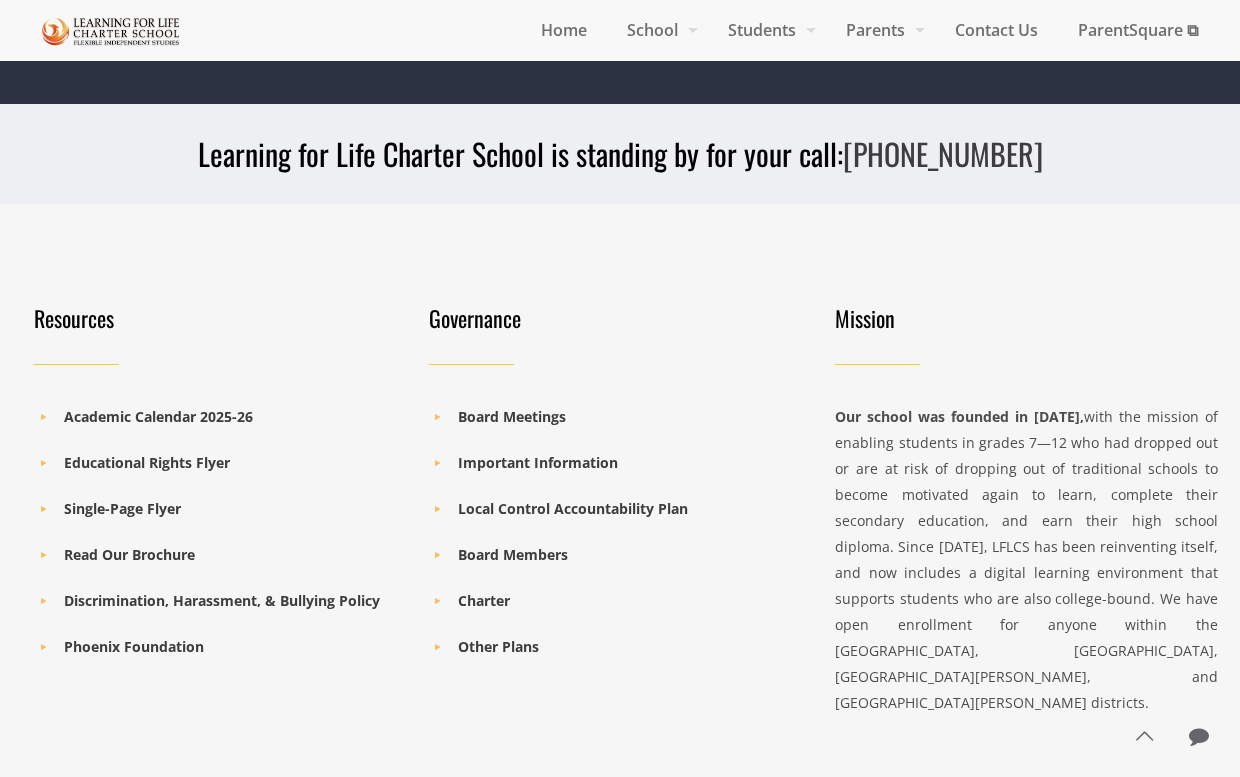 scroll, scrollTop: 696, scrollLeft: 0, axis: vertical 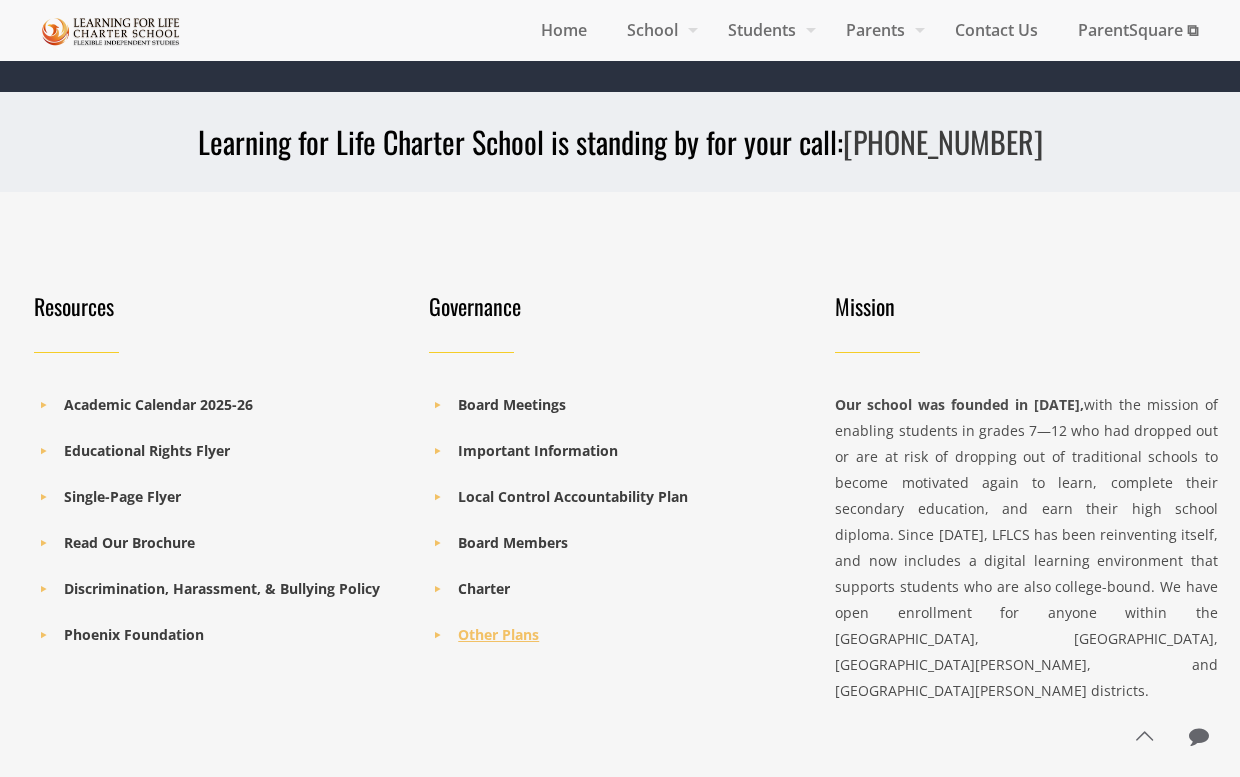 click on "Other Plans" at bounding box center (498, 634) 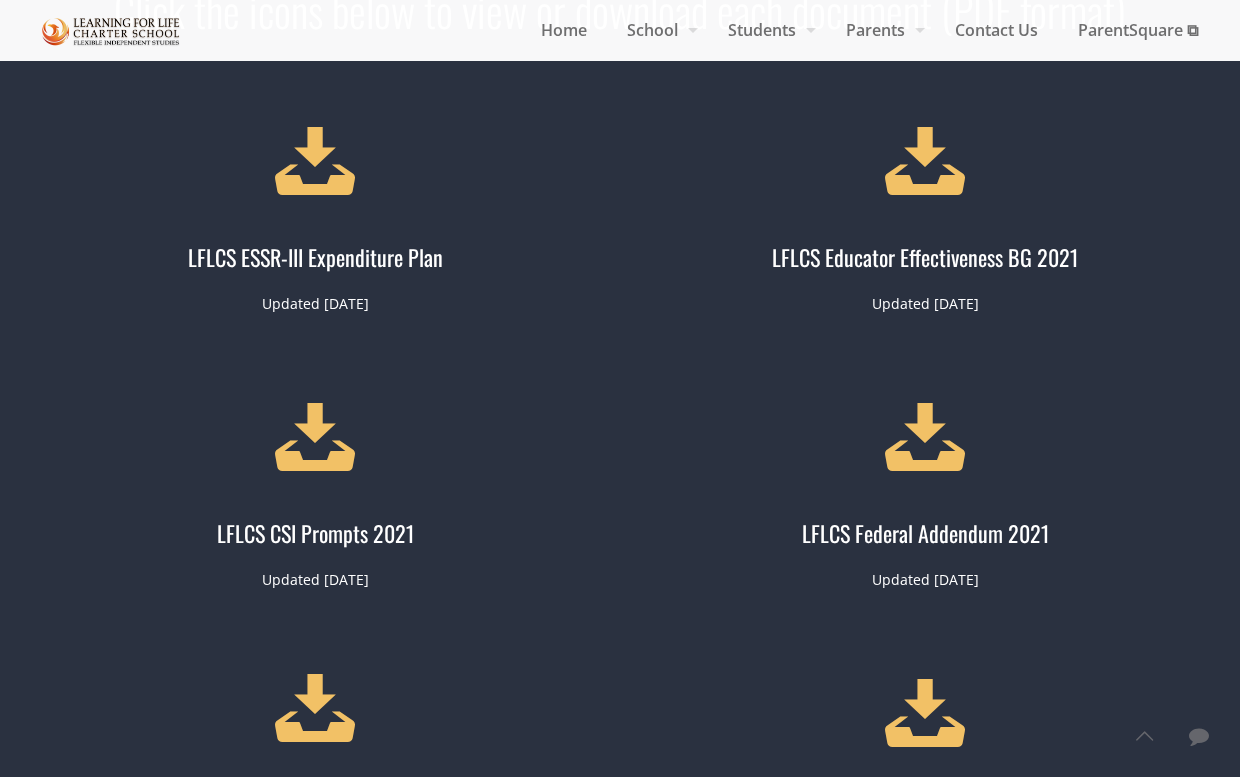 scroll, scrollTop: 41, scrollLeft: 0, axis: vertical 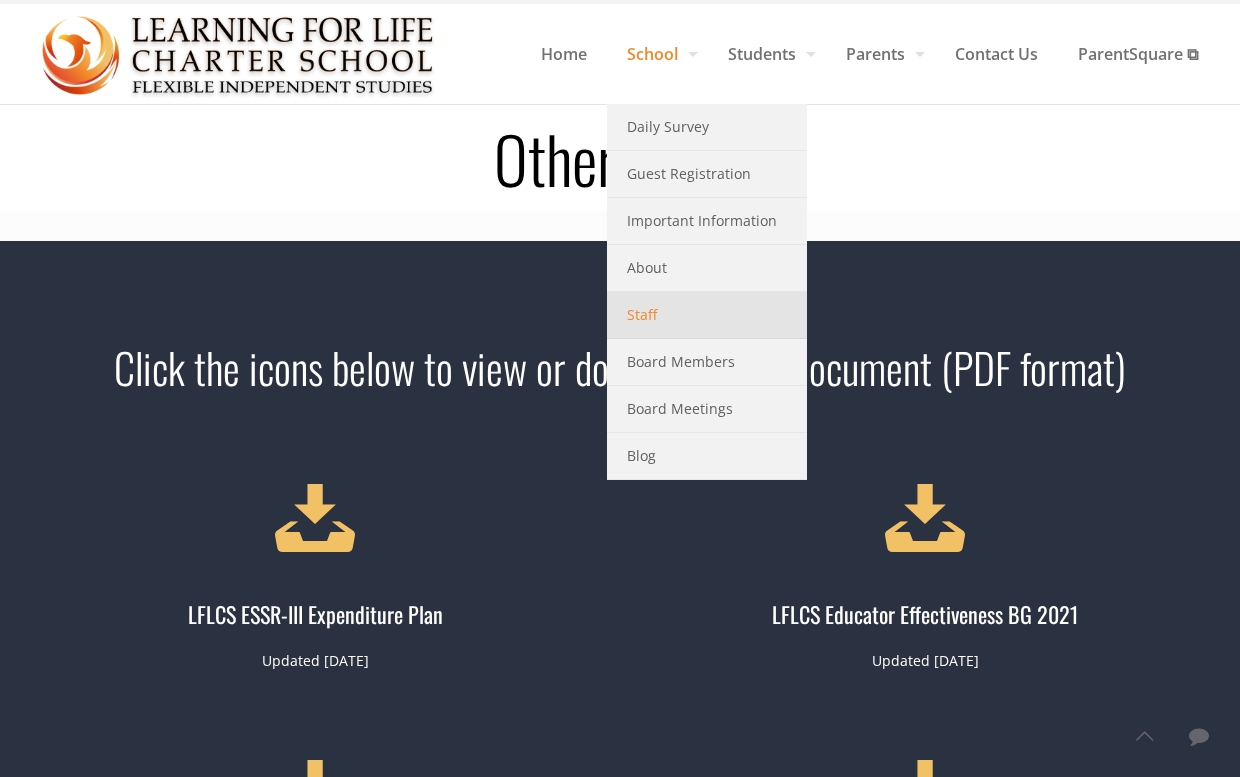 click on "Staff" at bounding box center [707, 315] 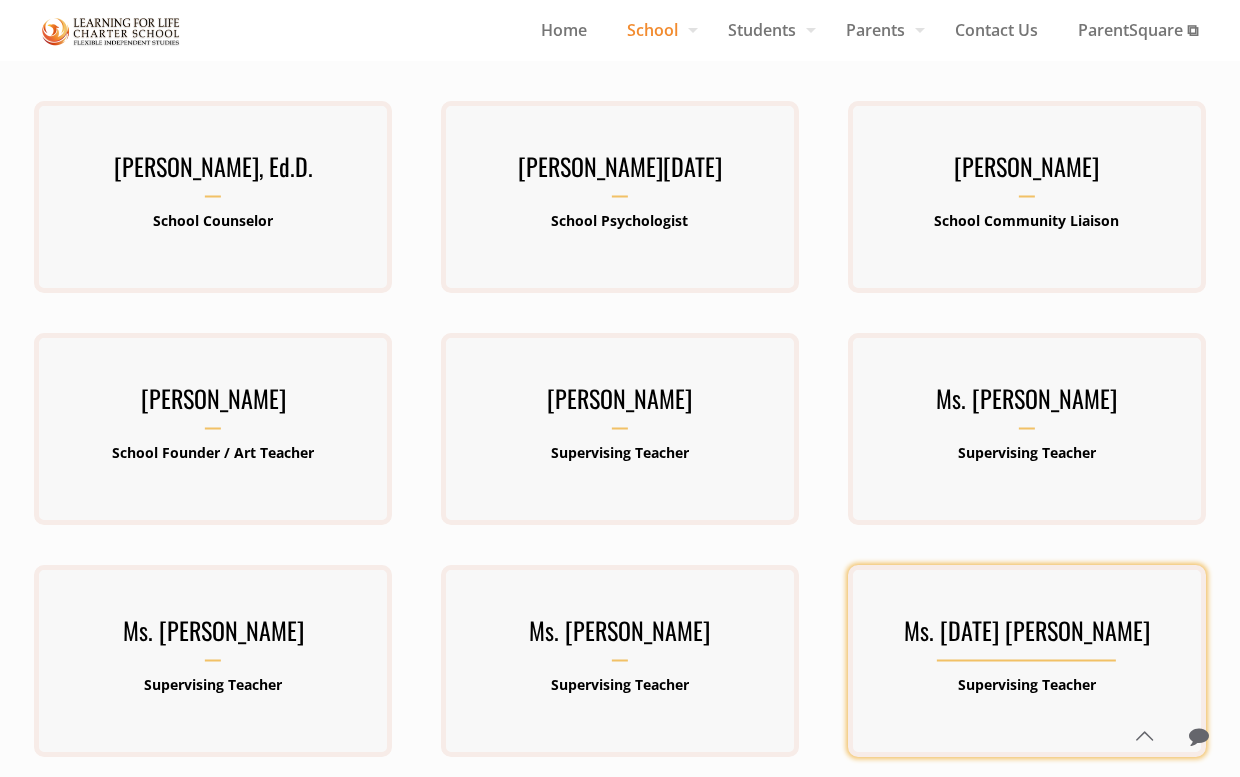 scroll, scrollTop: 256, scrollLeft: 0, axis: vertical 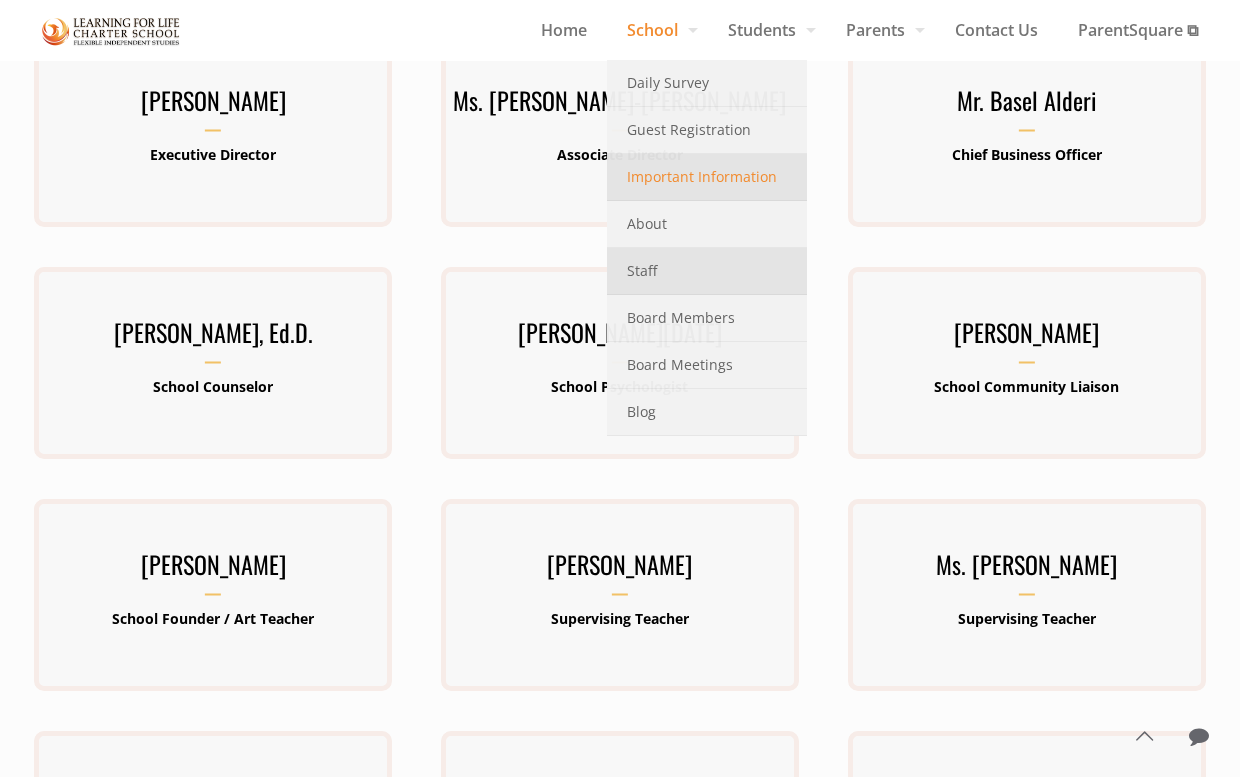 click on "Important Information" at bounding box center (702, 177) 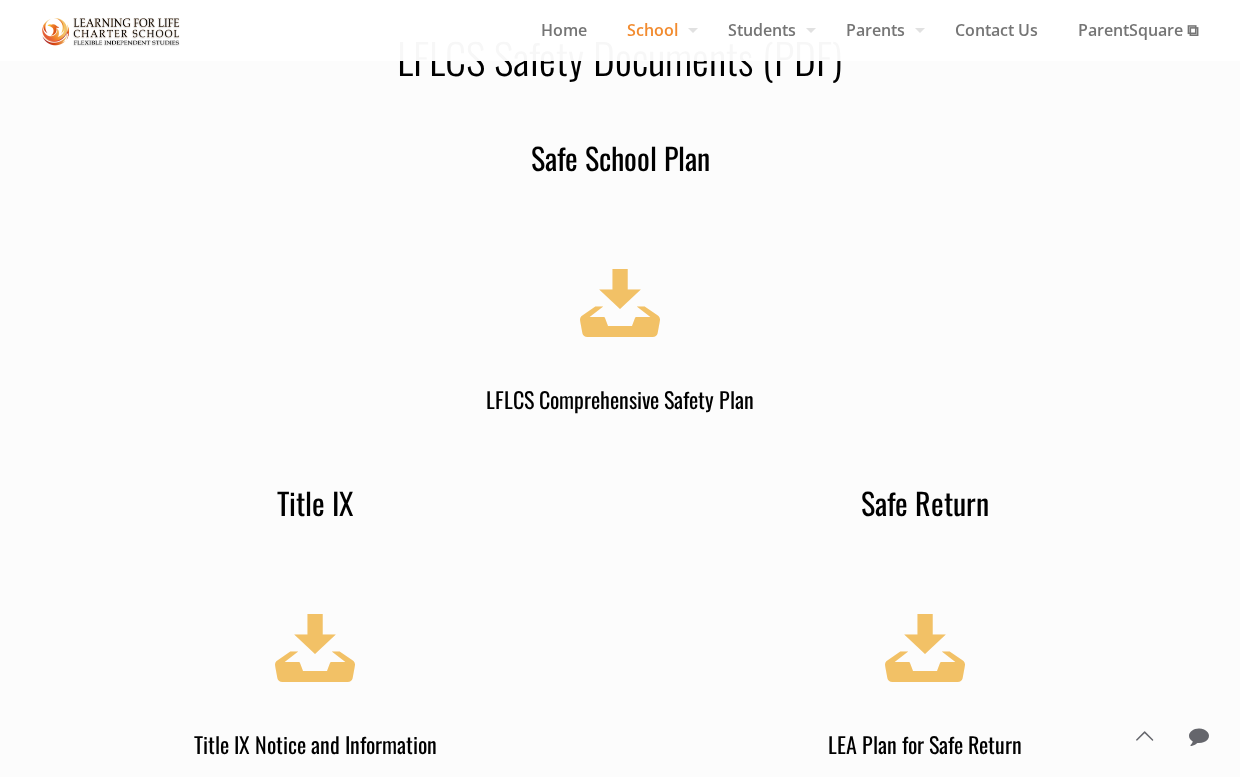 scroll, scrollTop: 2647, scrollLeft: 0, axis: vertical 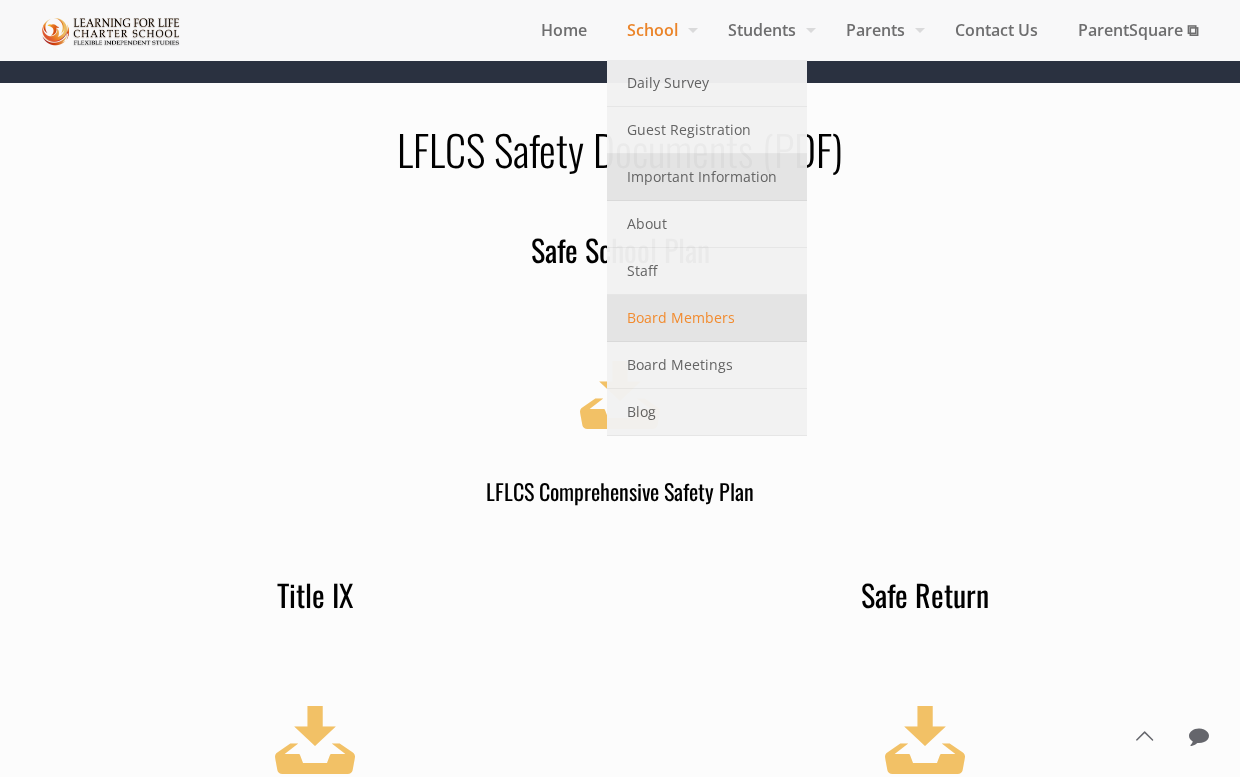 click on "Board Members" at bounding box center [681, 318] 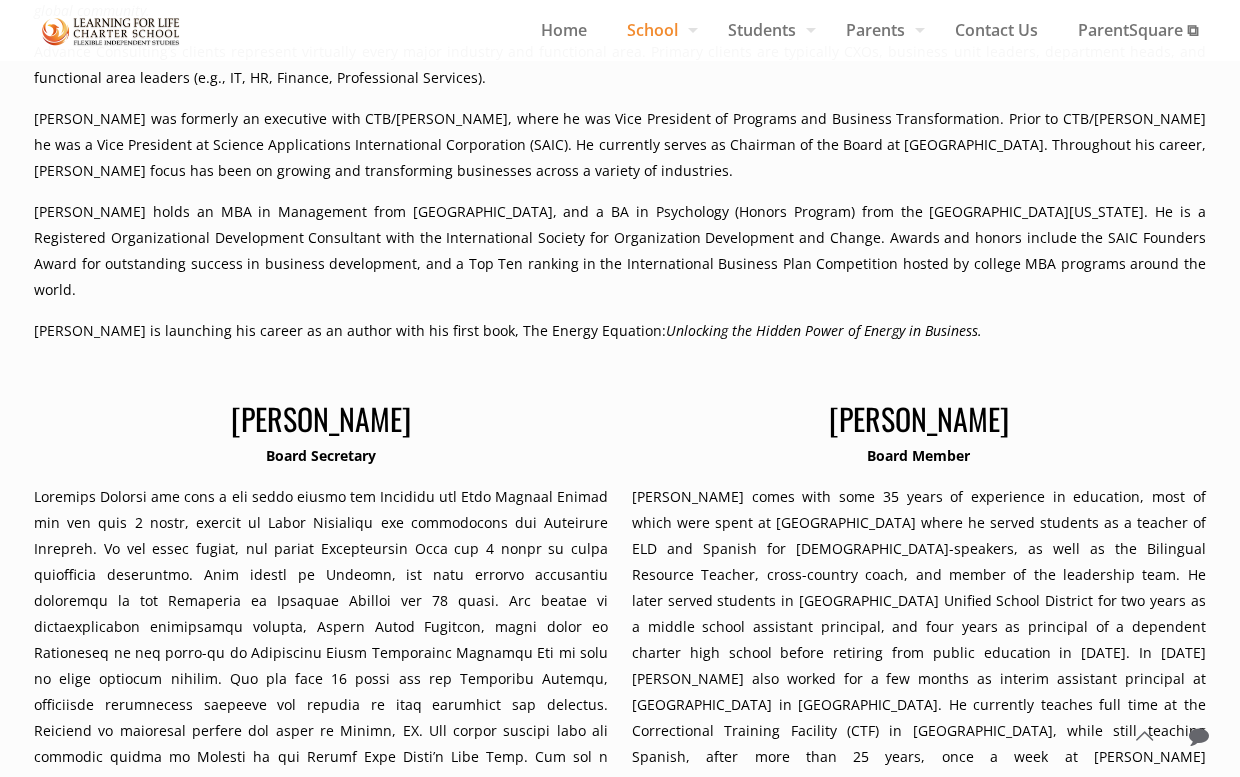 scroll, scrollTop: 0, scrollLeft: 0, axis: both 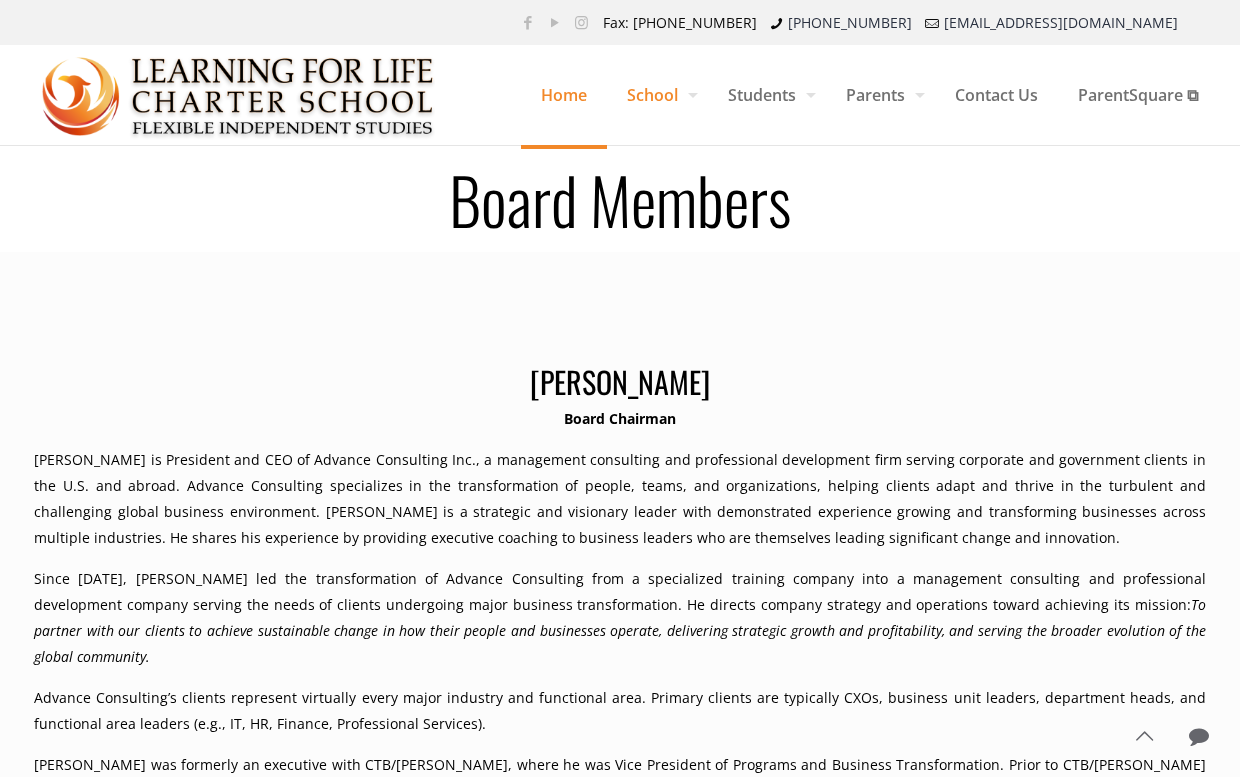 click on "Home" at bounding box center (564, 95) 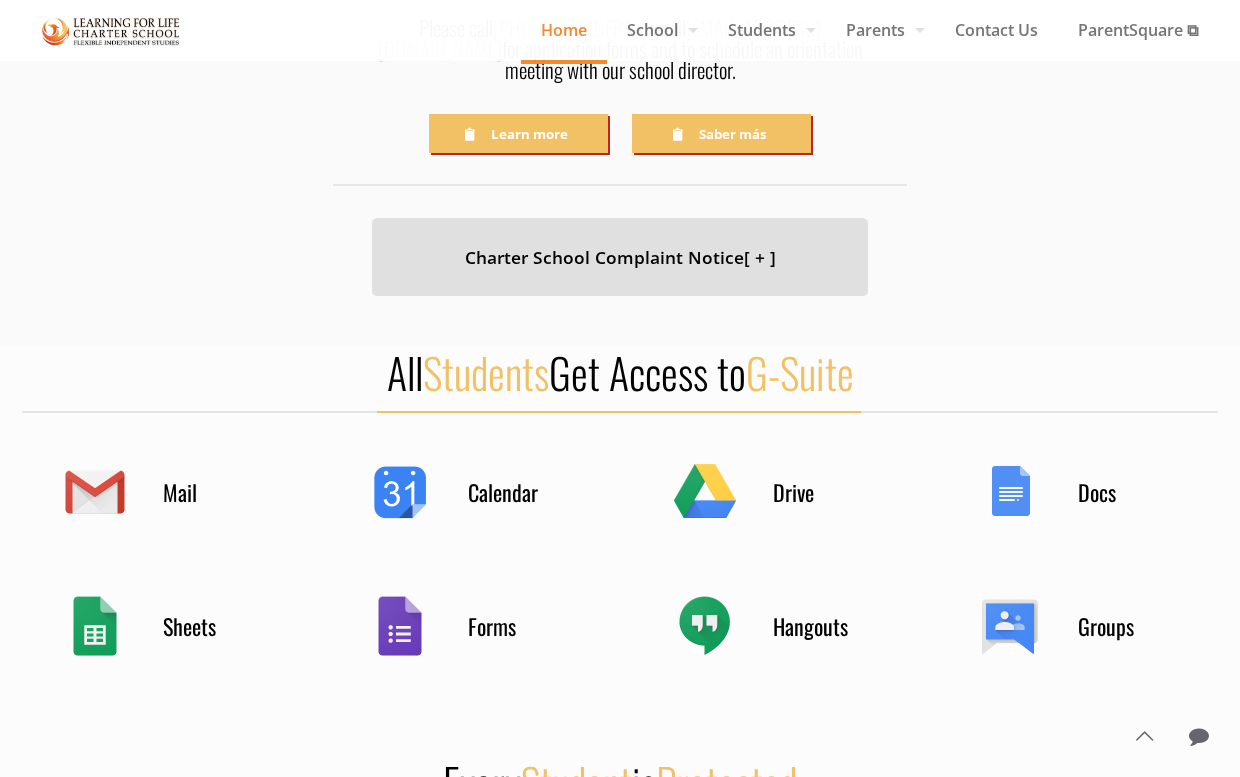 scroll, scrollTop: 798, scrollLeft: 0, axis: vertical 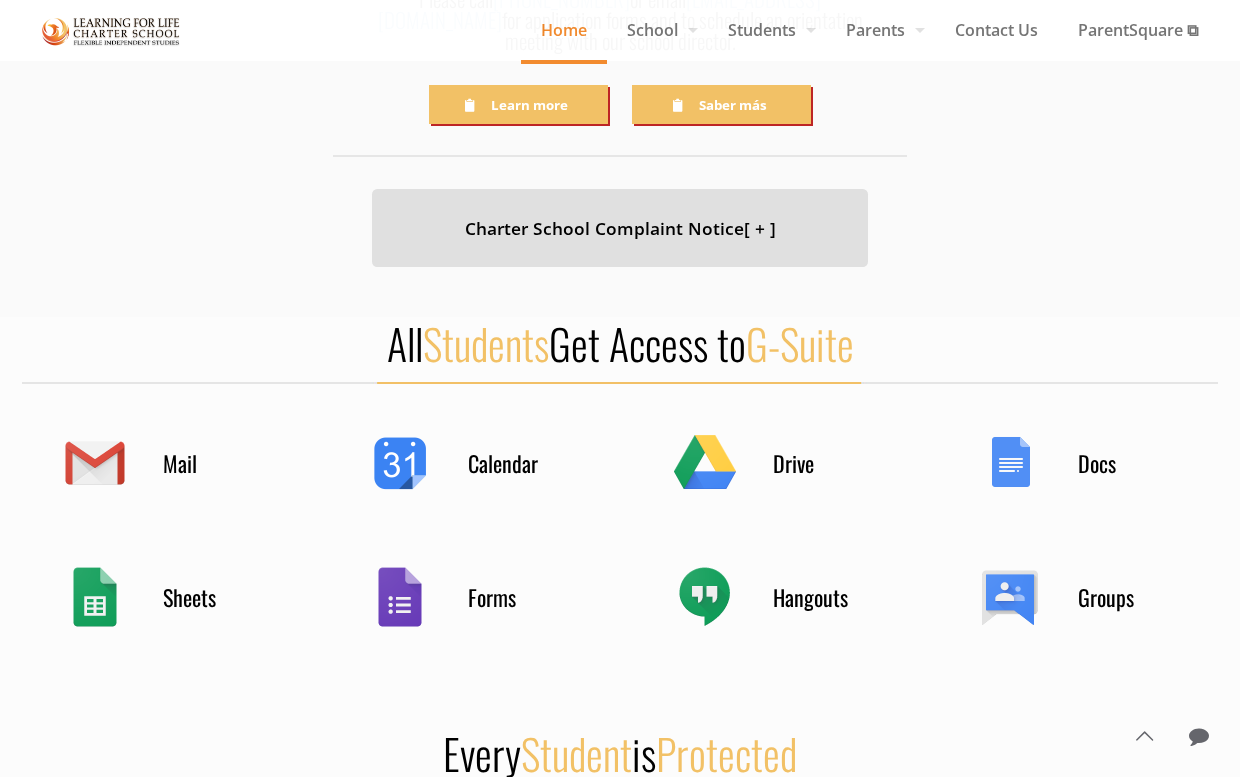 click on "Charter School Complaint Notice  [ + ]" at bounding box center (620, 228) 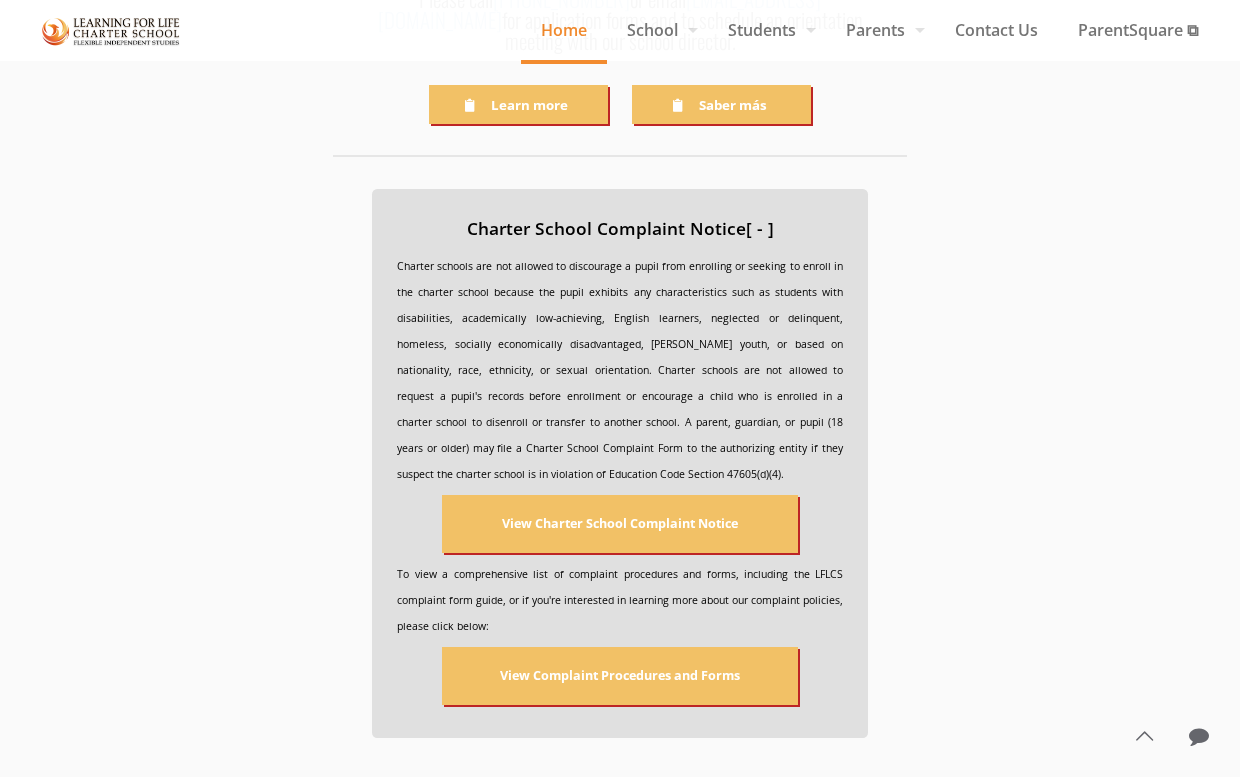 click on "Charter School Complaint Notice  [ - ]
Charter schools are not allowed to discourage a pupil from enrolling or seeking to enroll in the charter school because the pupil exhibits any characteristics such as students with disabilities, academically low-achieving, English learners, neglected or delinquent, homeless, socially economically disadvantaged, foster youth, or based on nationality, race, ethnicity, or sexual orientation. Charter schools are not allowed to request a pupil's records before enrollment or encourage a child who is enrolled in a charter school to disenroll or transfer to another school. A parent, guardian, or pupil (18 years or older) may file a Charter School Complaint Form to the authorizing entity if they suspect the charter school is in violation of Education Code Section 47605(d)(4).
View Charter School Complaint Notice
View Complaint Procedures and Forms" at bounding box center (620, 447) 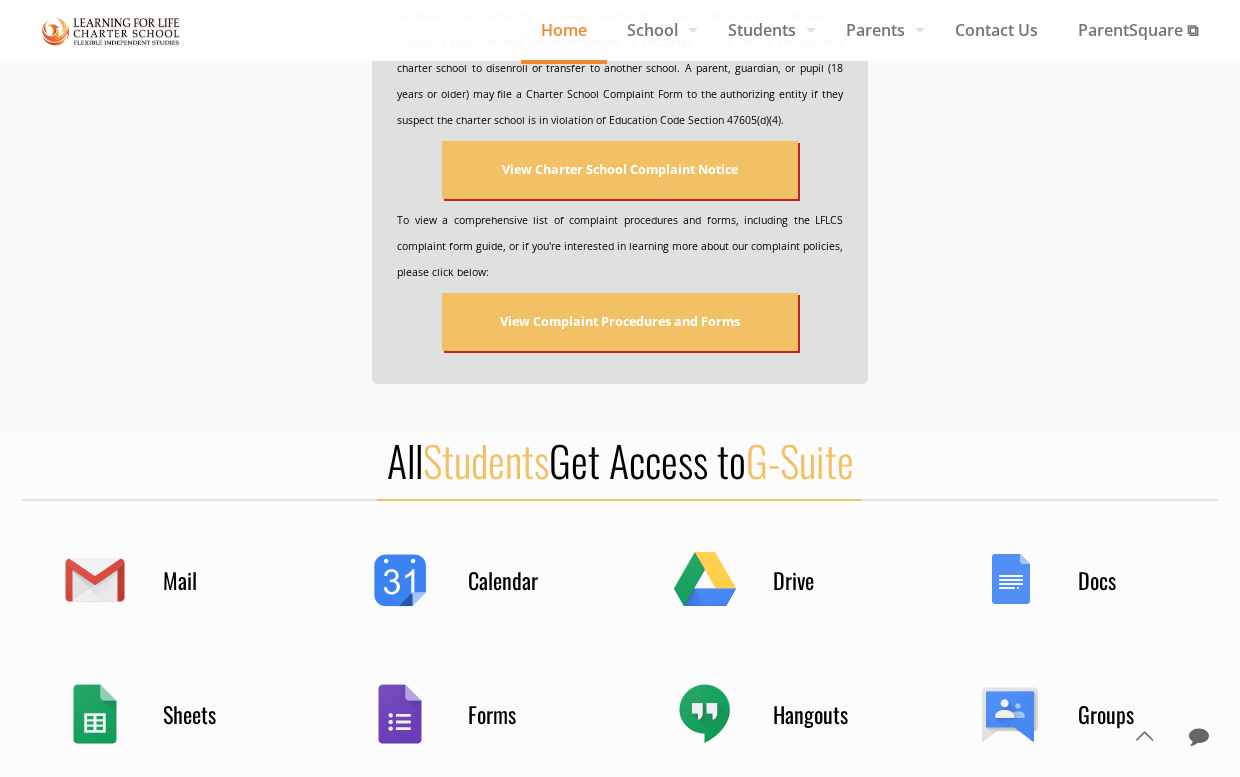 scroll, scrollTop: 1153, scrollLeft: 0, axis: vertical 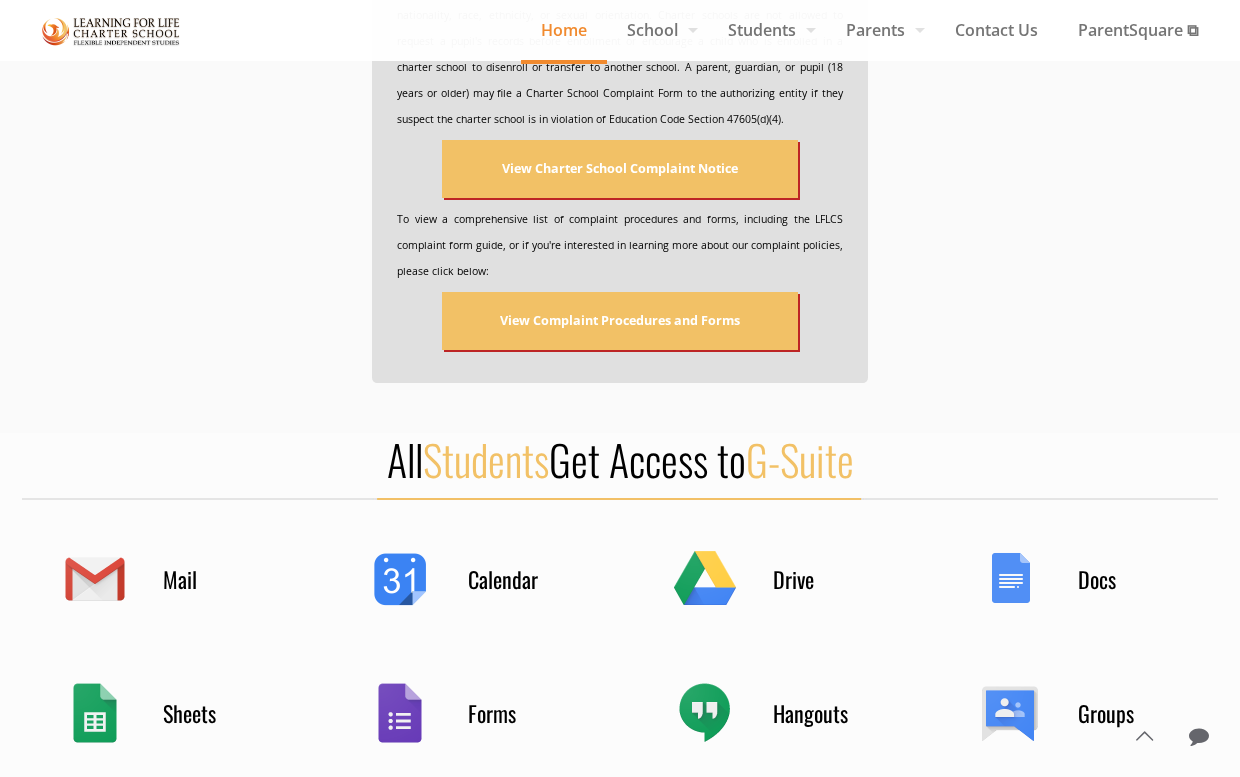 click on "Docs" at bounding box center [1128, 579] 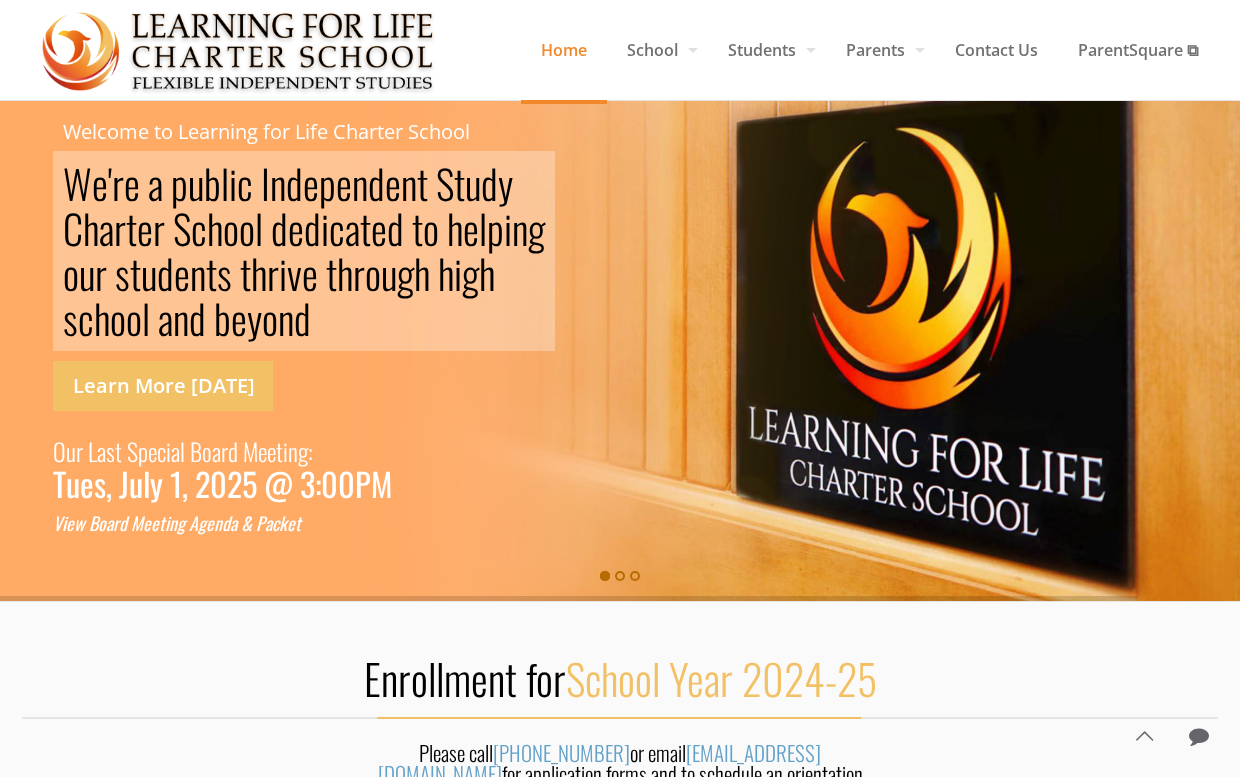 scroll, scrollTop: 0, scrollLeft: 0, axis: both 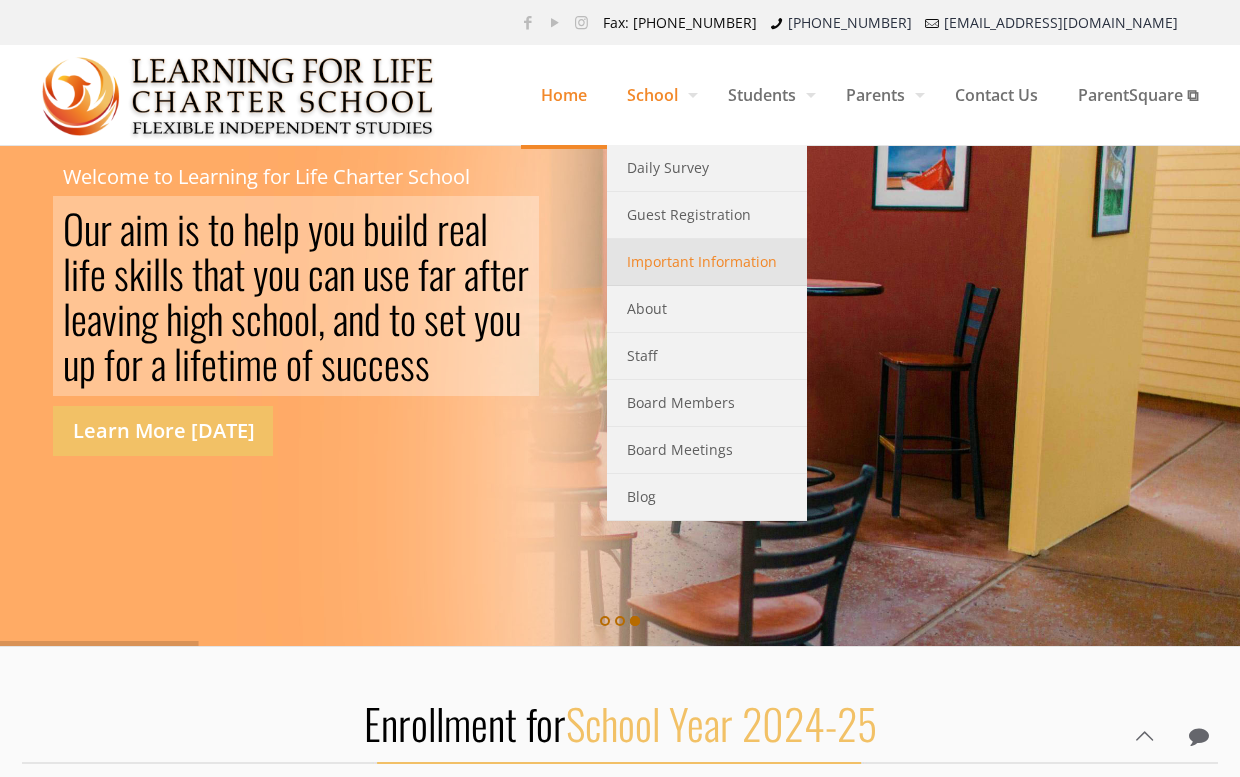 click on "Important Information" at bounding box center (702, 262) 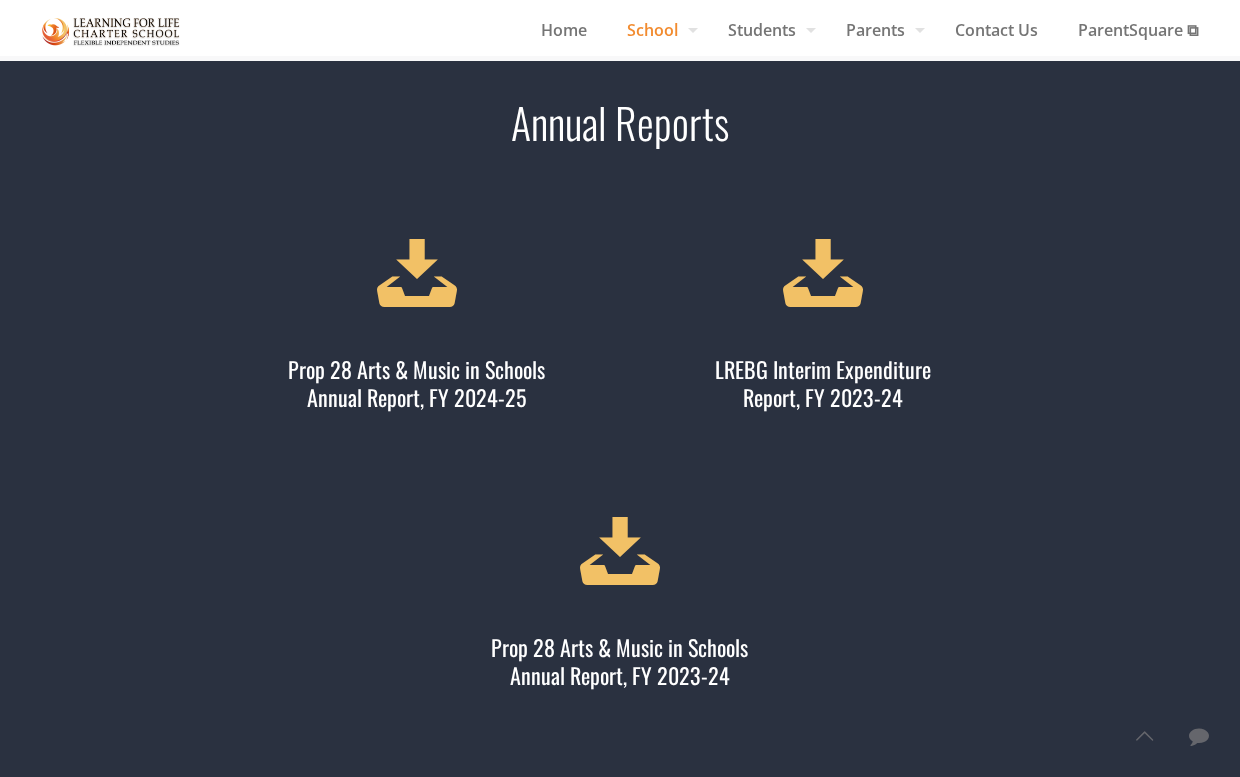 scroll, scrollTop: 1060, scrollLeft: 0, axis: vertical 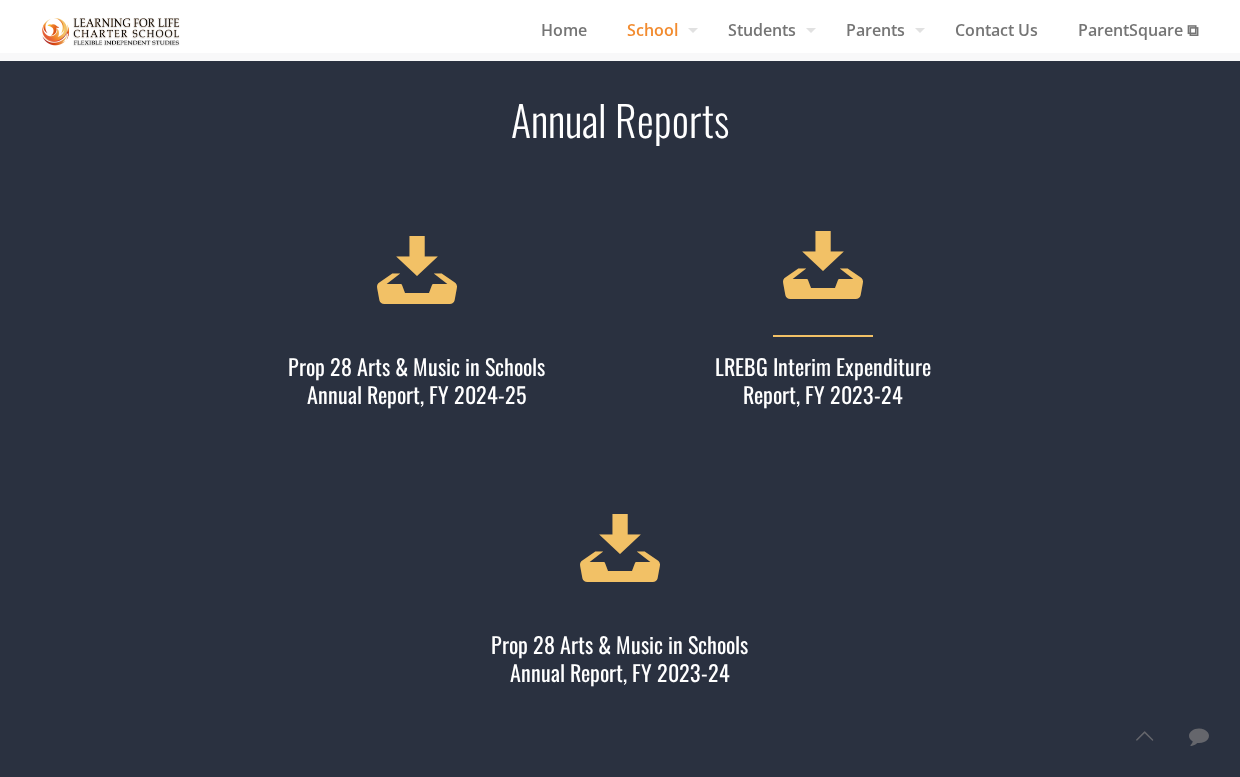 click on "LREBG Interim Expenditure Report, FY 2023-24" at bounding box center [823, 379] 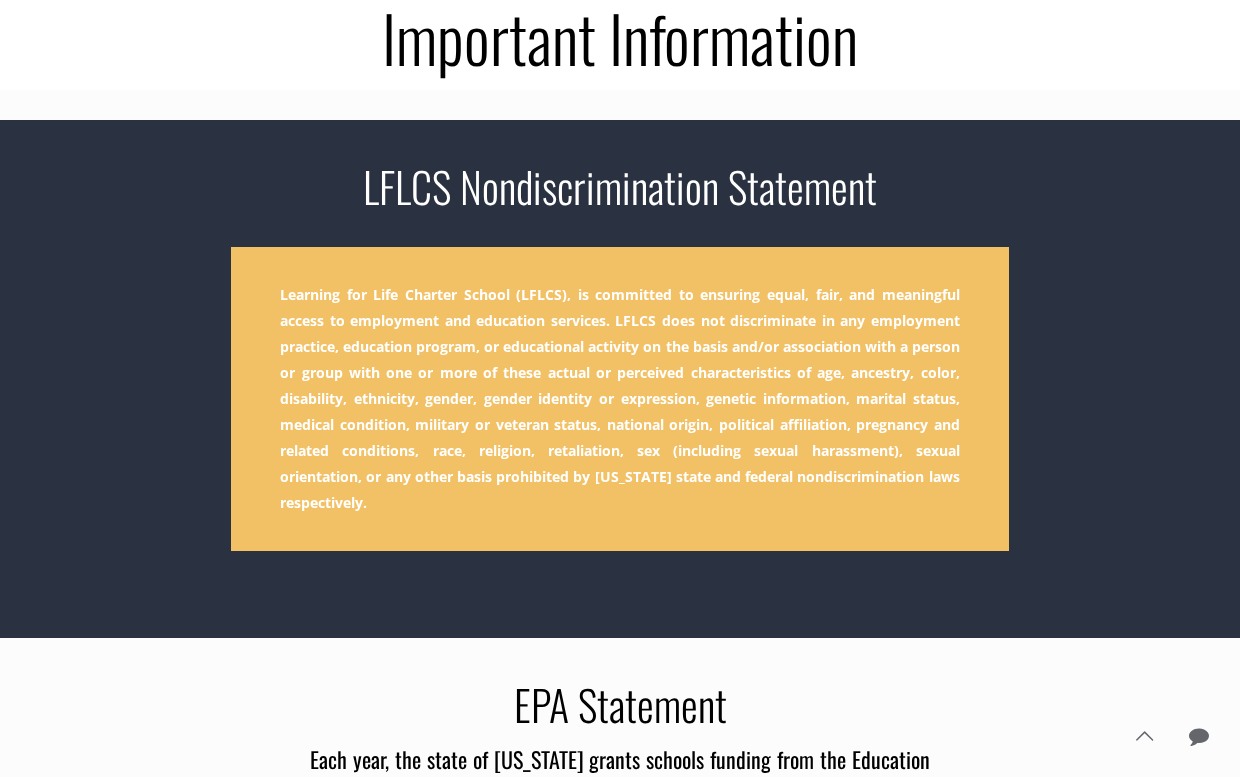 scroll, scrollTop: 0, scrollLeft: 0, axis: both 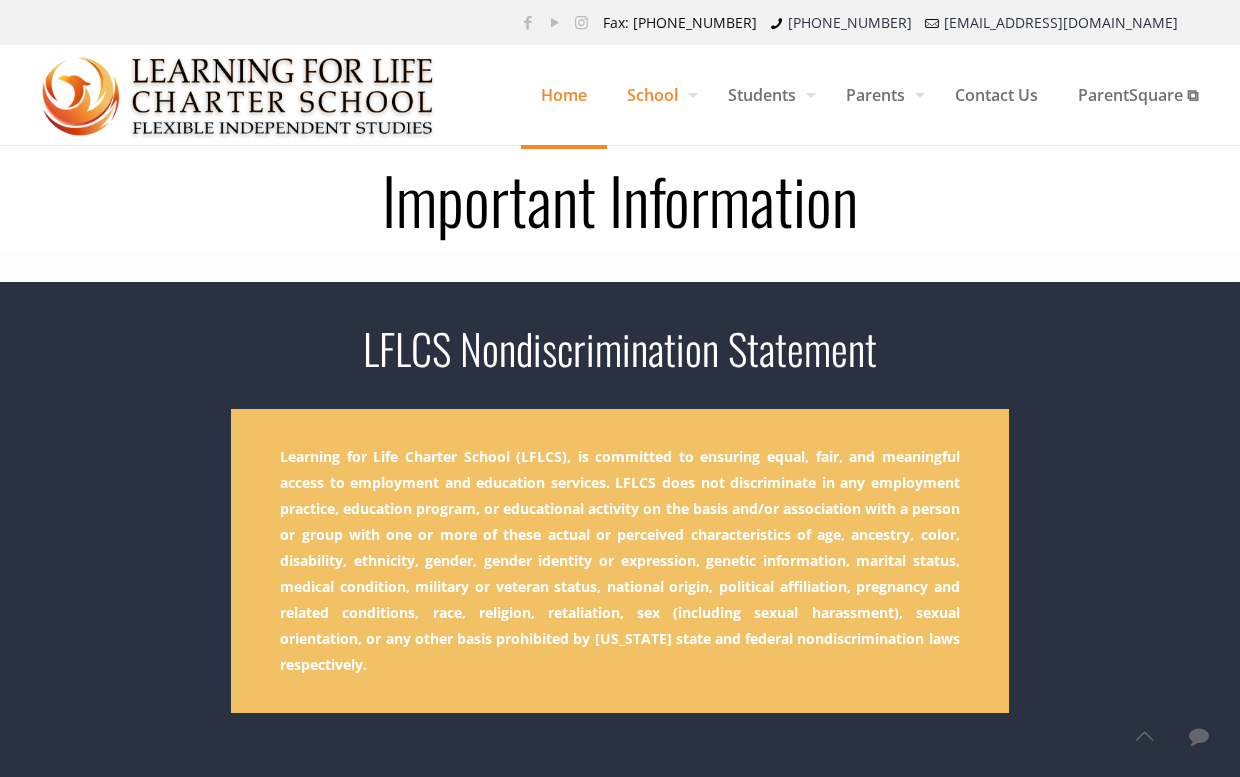 click on "Home" at bounding box center [564, 95] 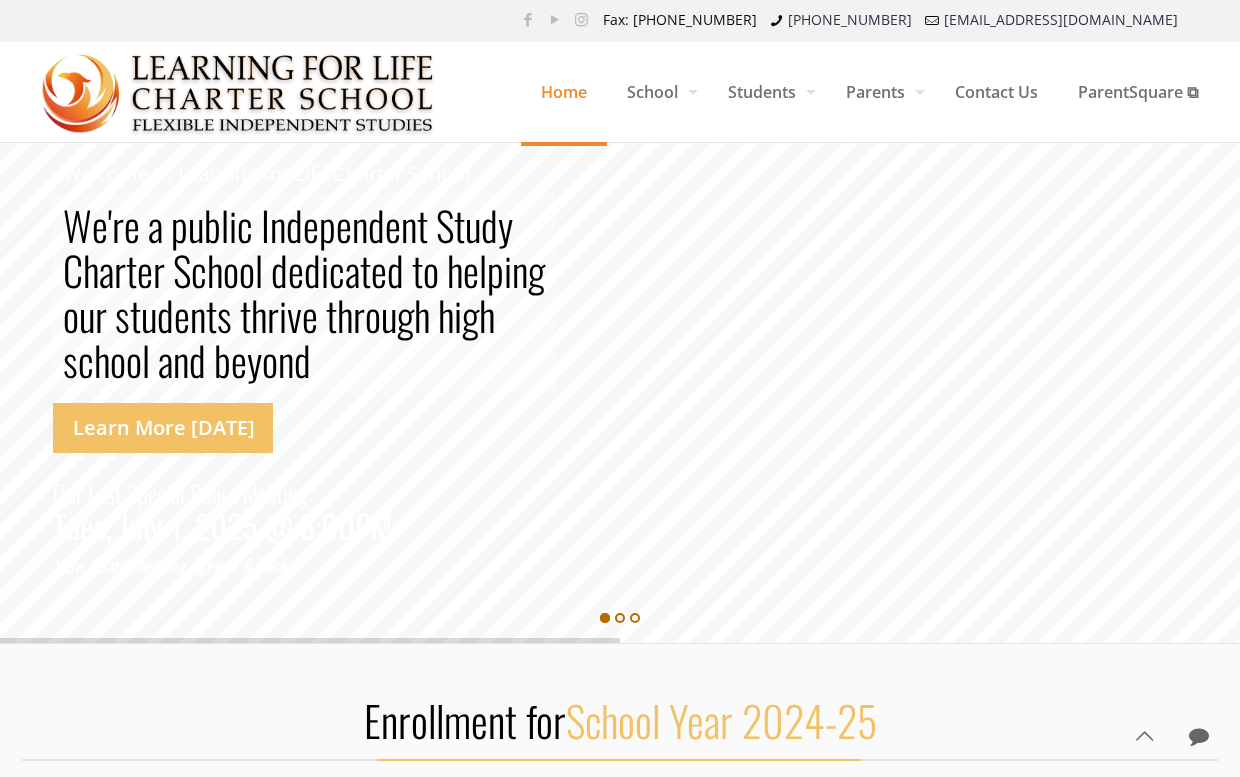 scroll, scrollTop: 0, scrollLeft: 0, axis: both 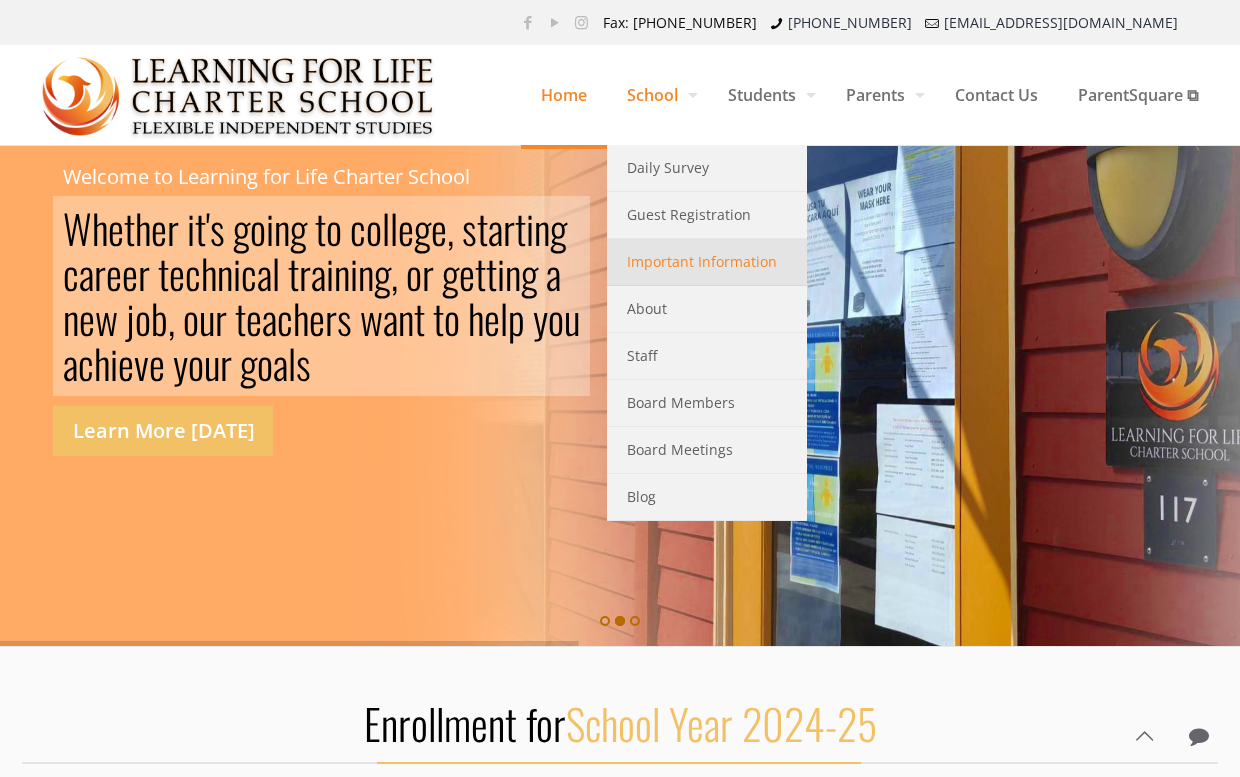 click on "Important Information" at bounding box center (702, 262) 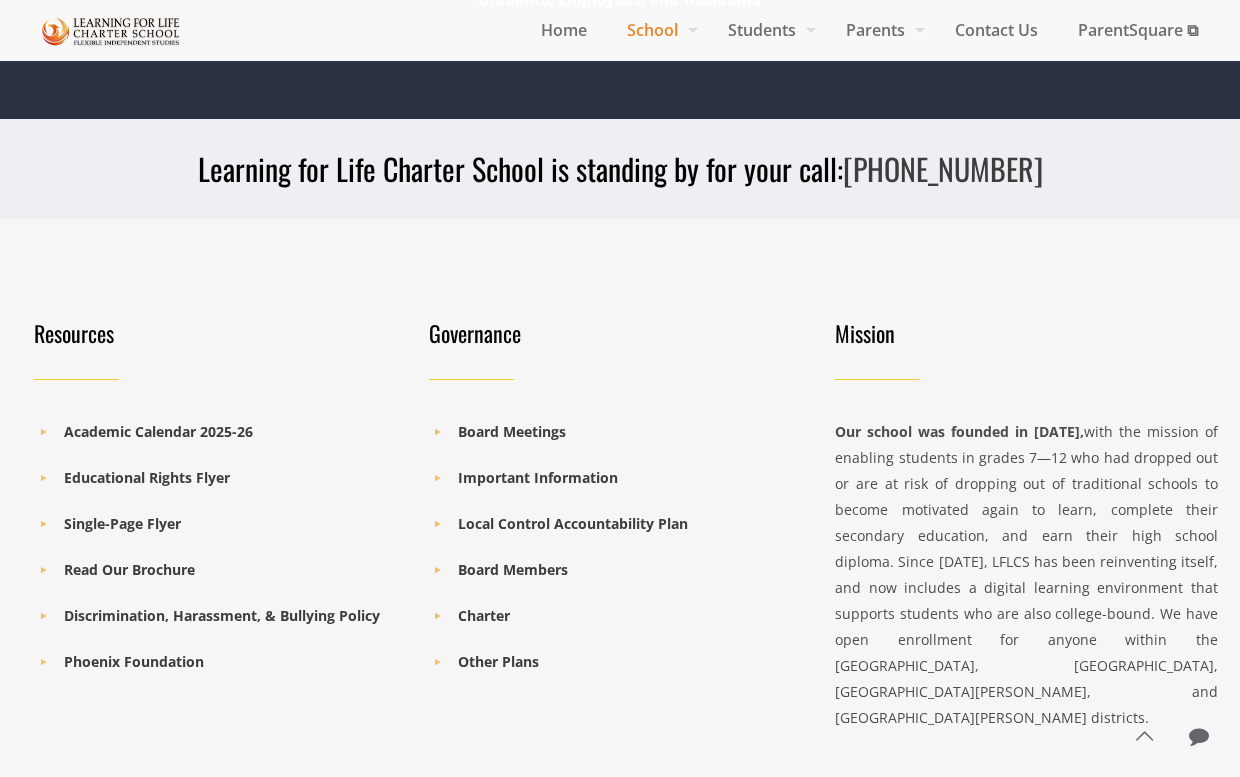 scroll, scrollTop: 4515, scrollLeft: 0, axis: vertical 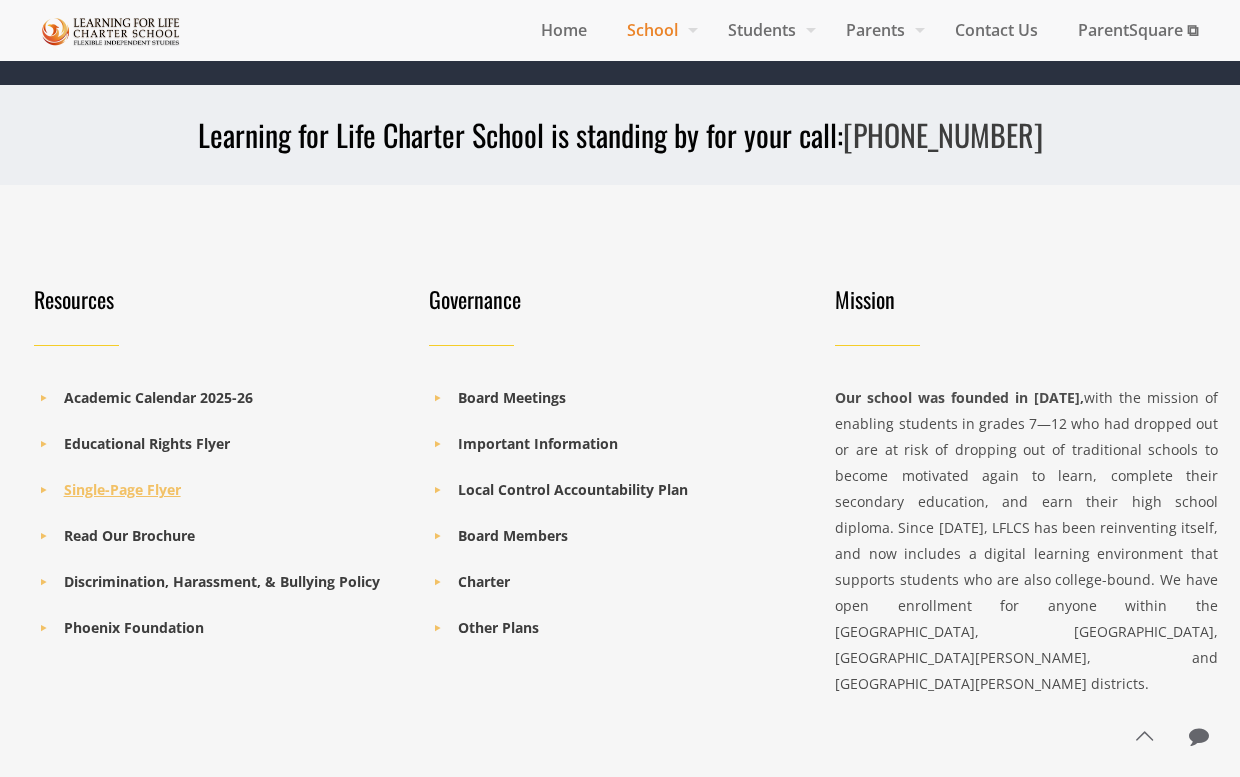 click on "Single-Page Flyer" at bounding box center [122, 489] 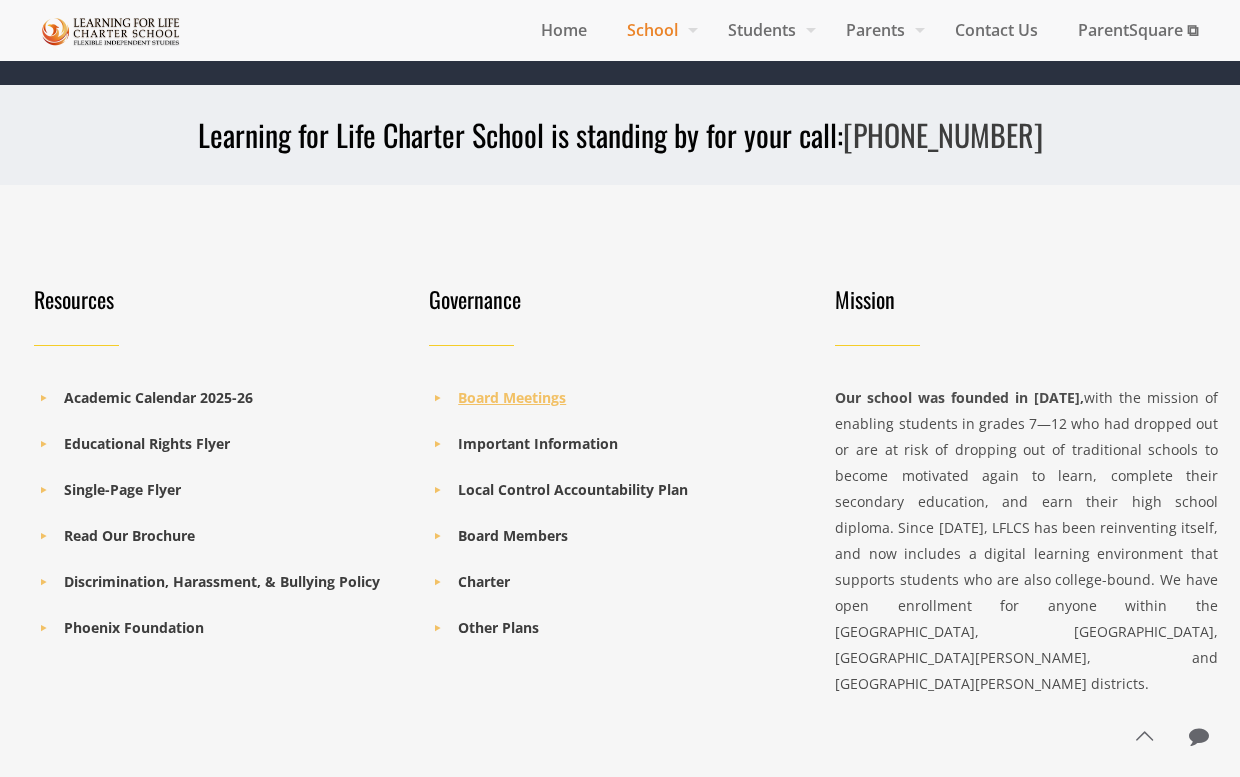 click on "Board Meetings" at bounding box center [512, 397] 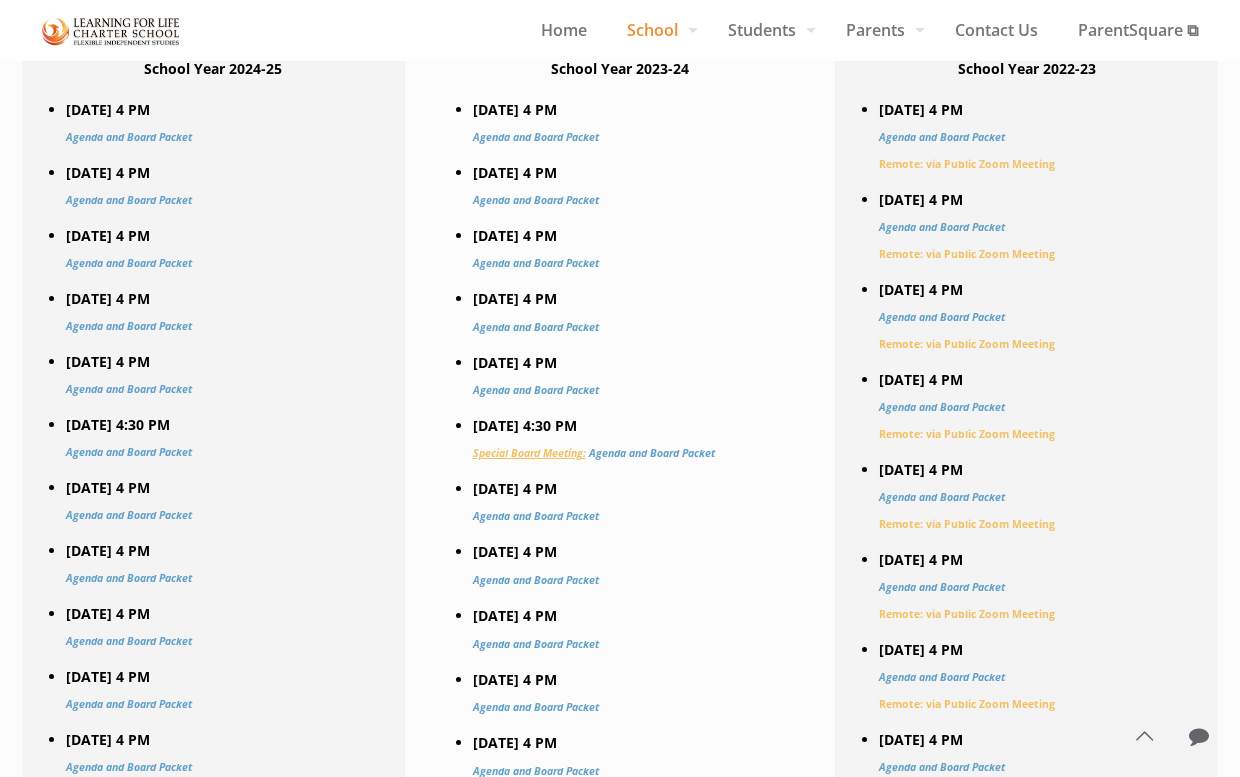 scroll, scrollTop: 1079, scrollLeft: 0, axis: vertical 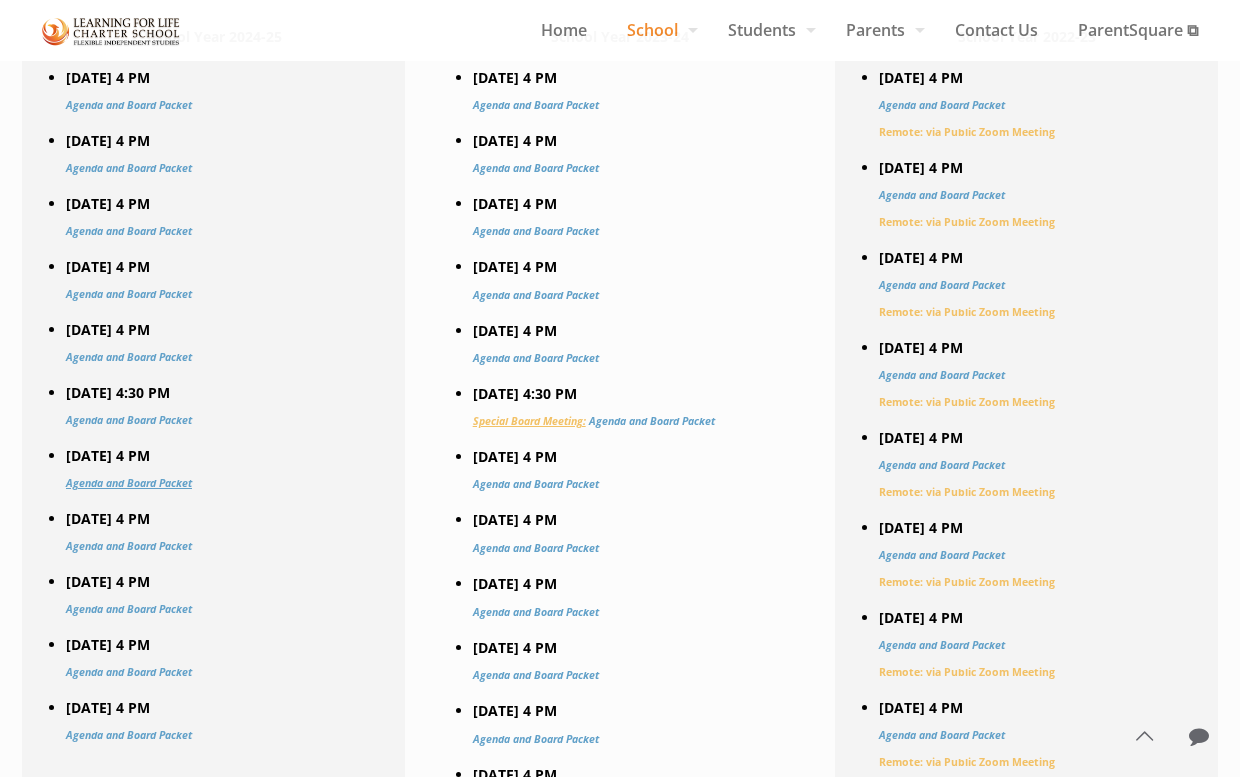 click on "Agenda and Board Packet" at bounding box center [129, 483] 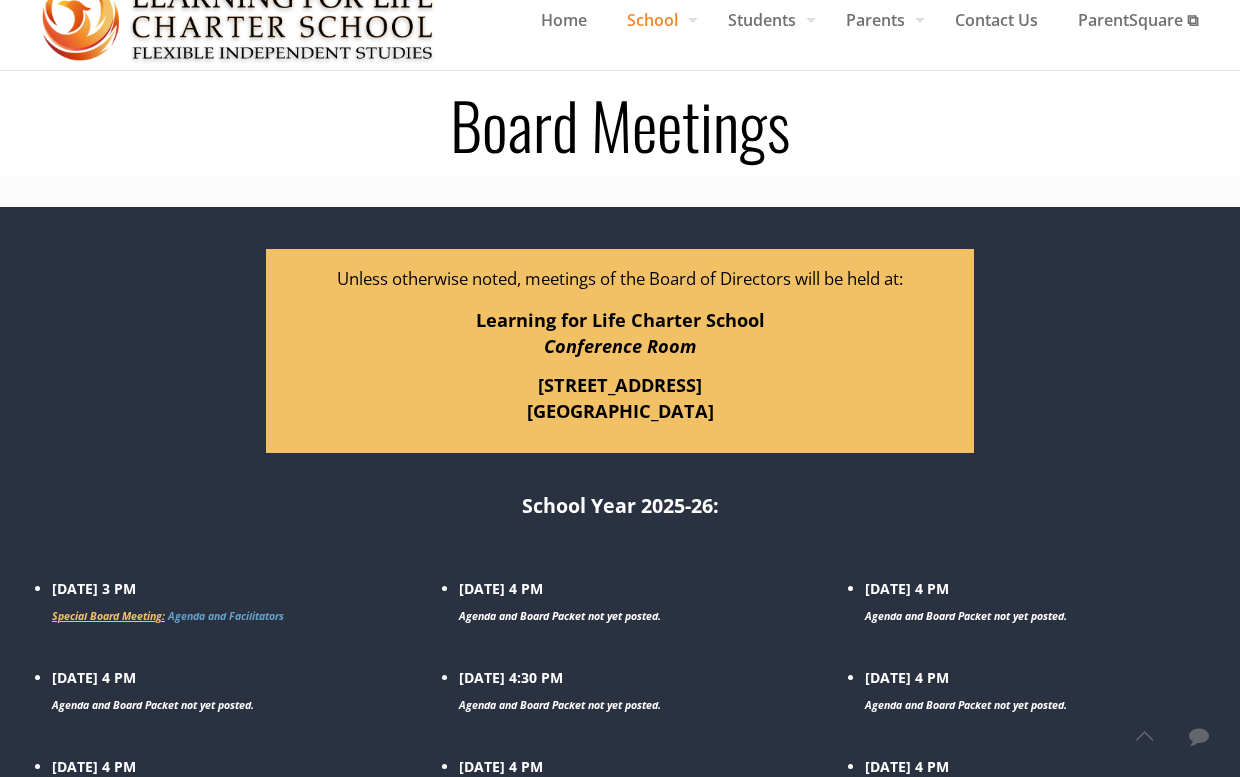 scroll, scrollTop: 0, scrollLeft: 0, axis: both 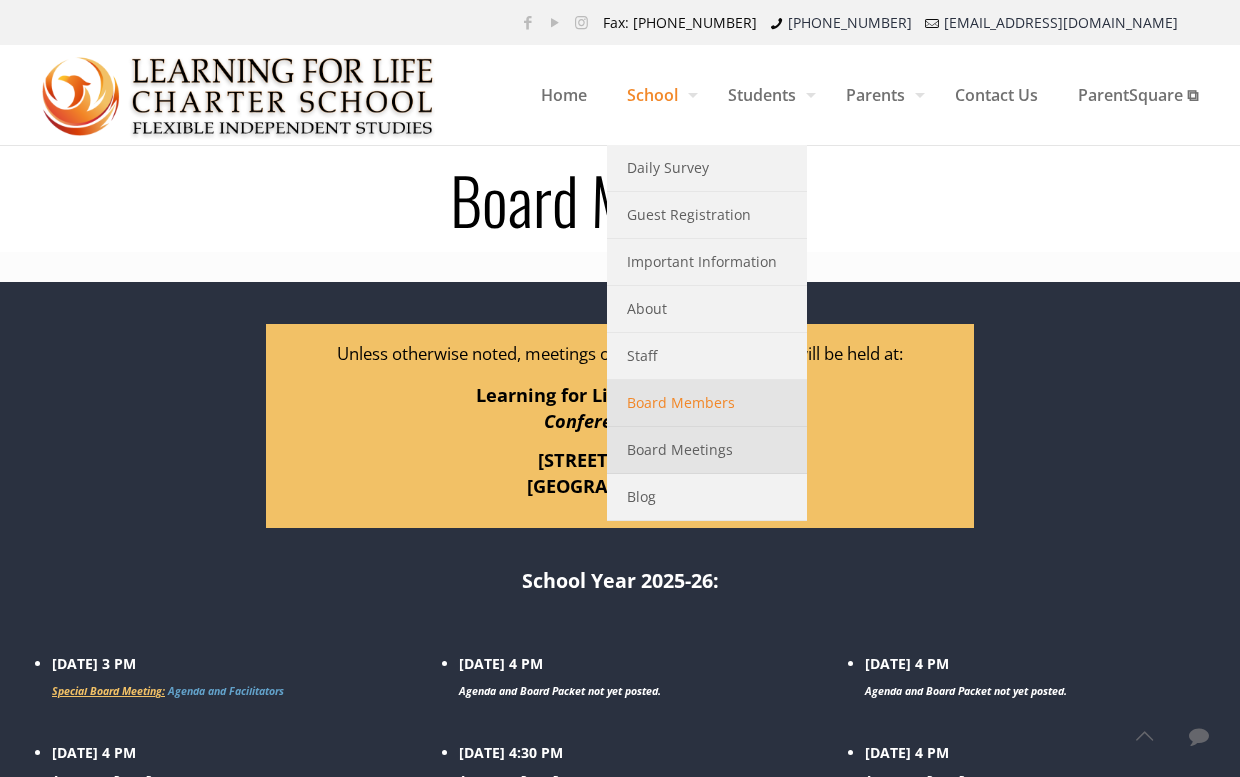 click on "Board Members" at bounding box center [681, 403] 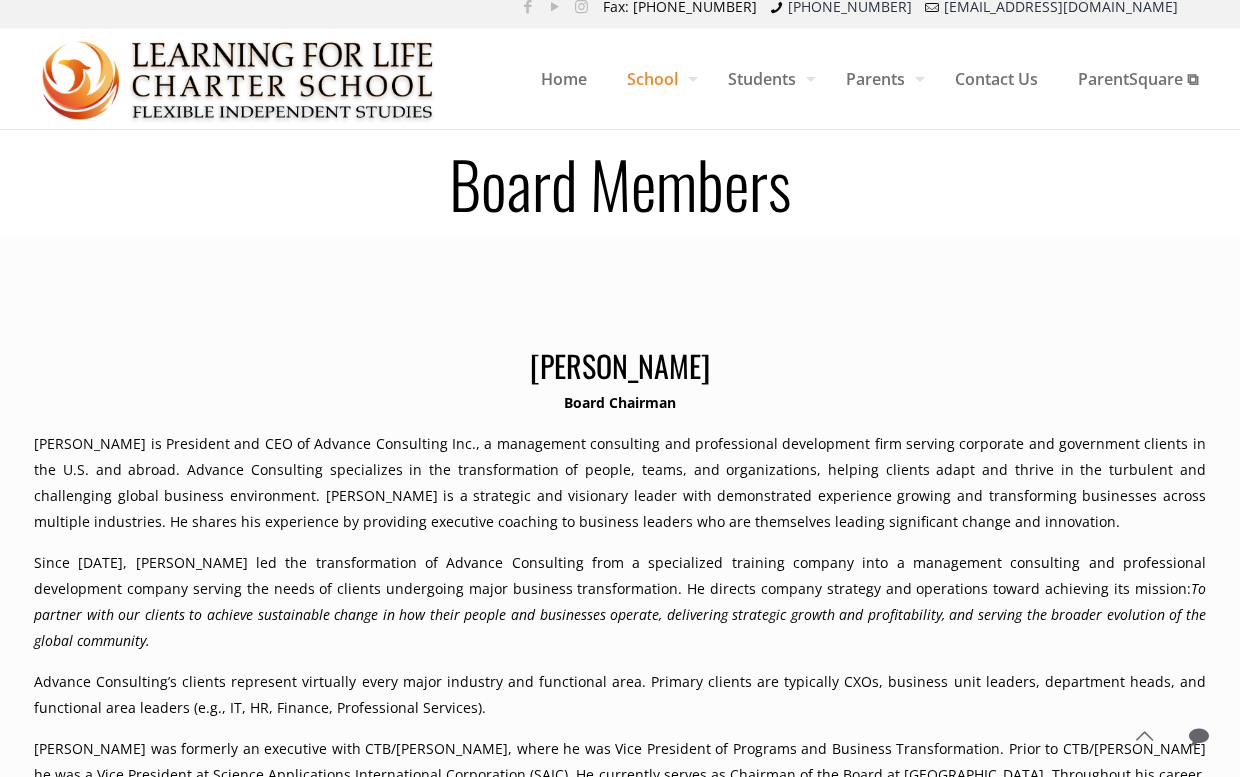 scroll, scrollTop: 0, scrollLeft: 0, axis: both 